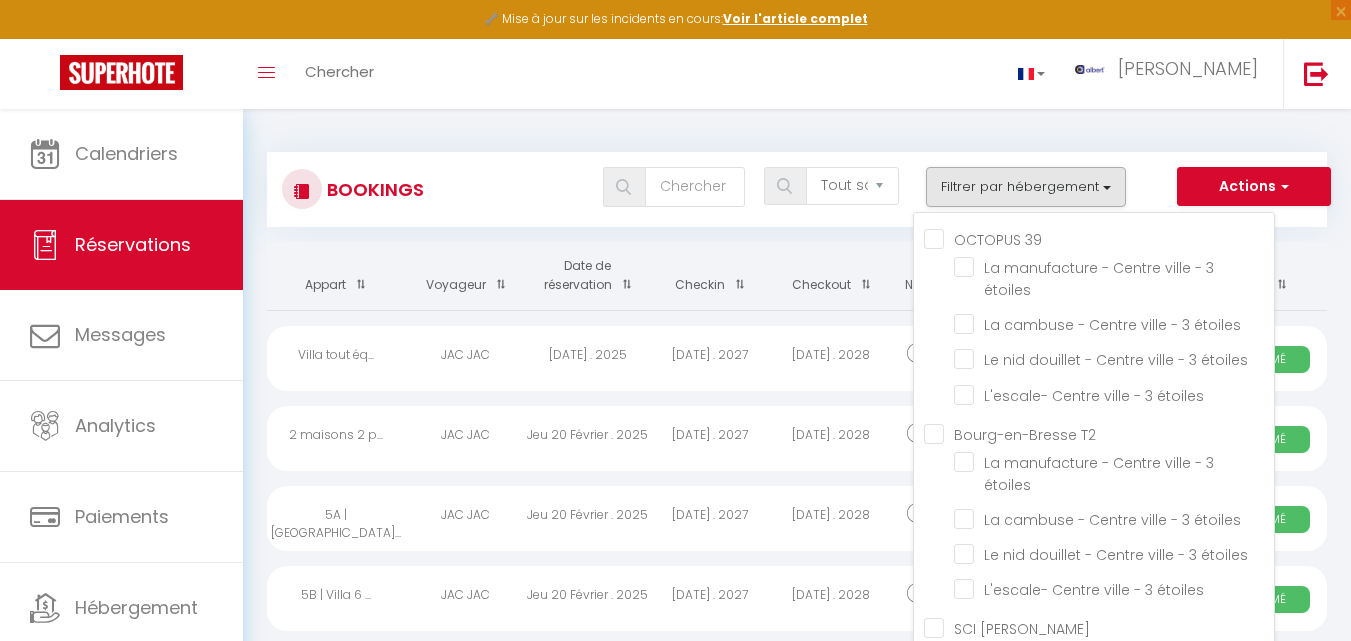 select on "not_cancelled" 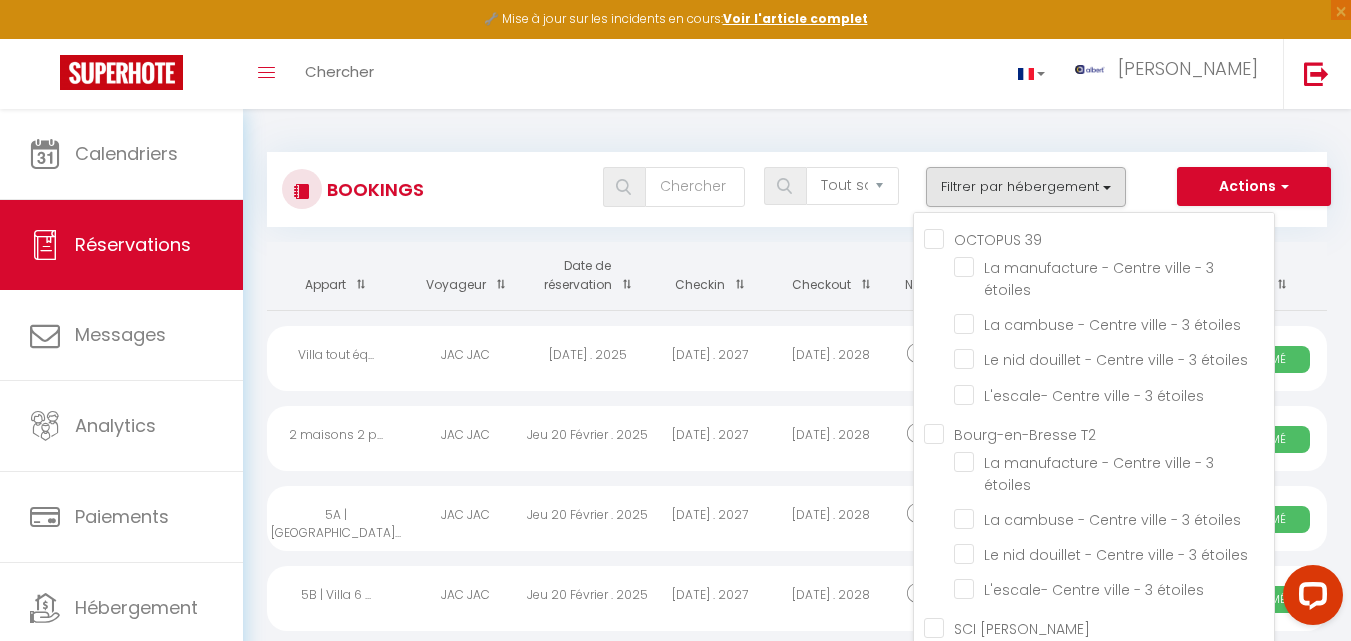 scroll, scrollTop: 35698, scrollLeft: 0, axis: vertical 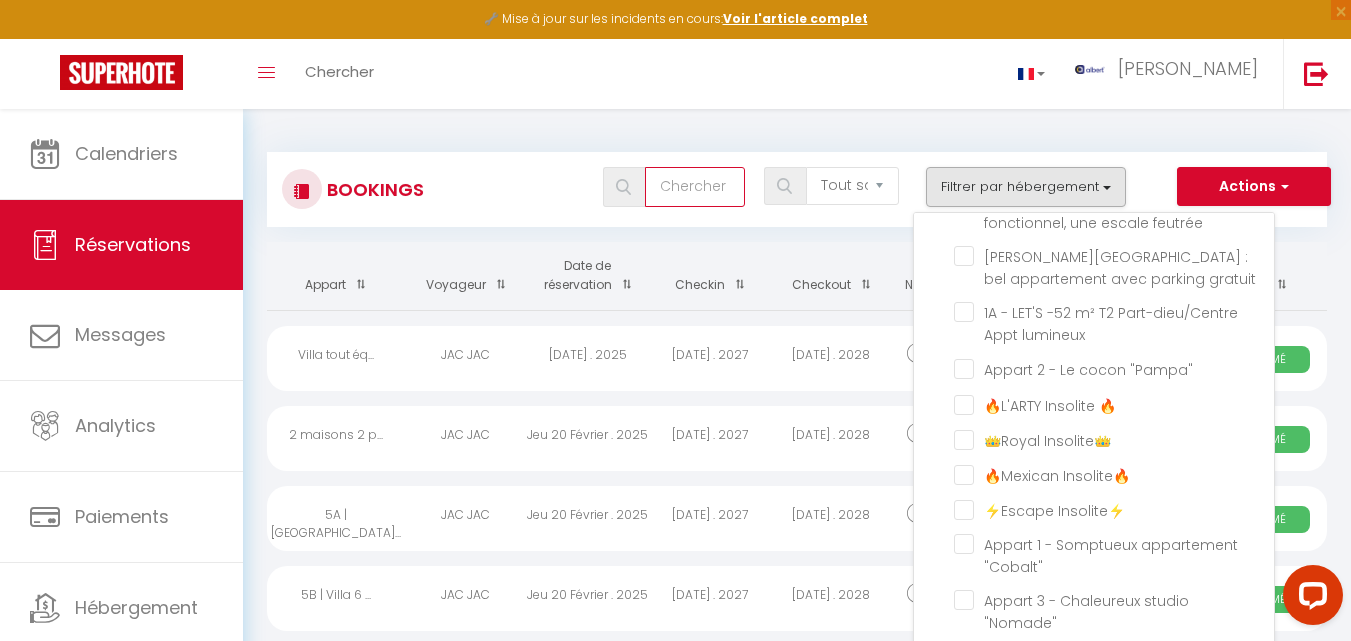 click at bounding box center [695, 187] 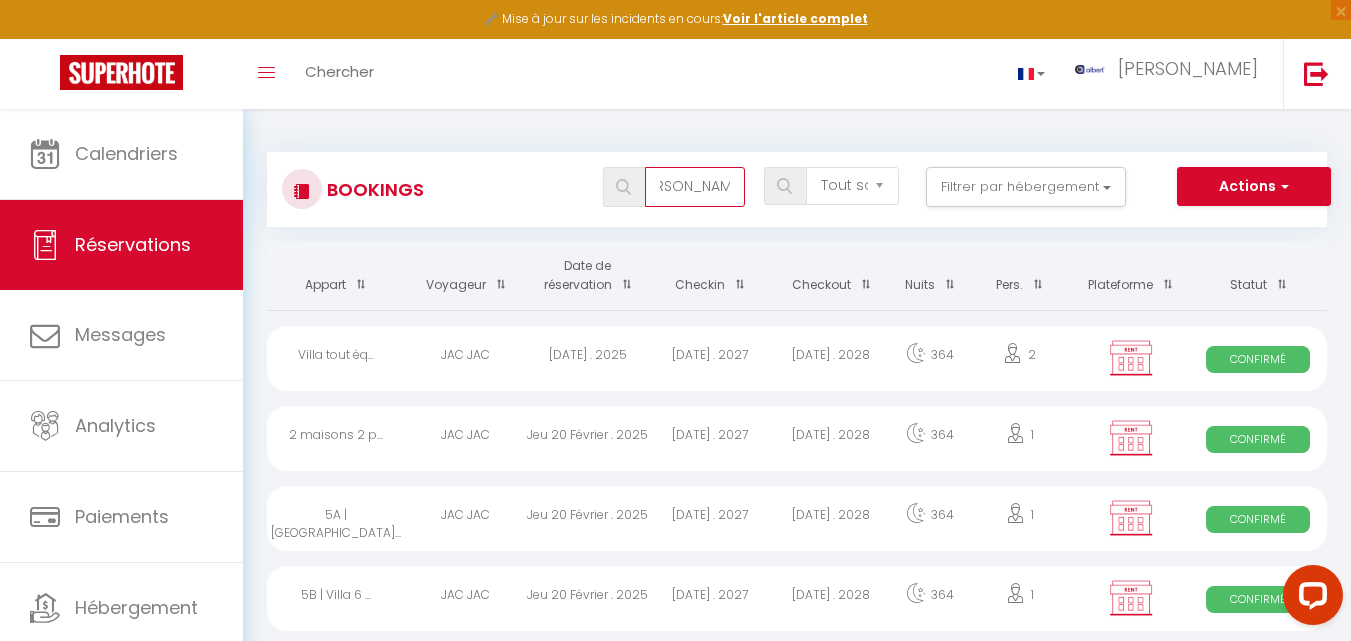 scroll, scrollTop: 0, scrollLeft: 32, axis: horizontal 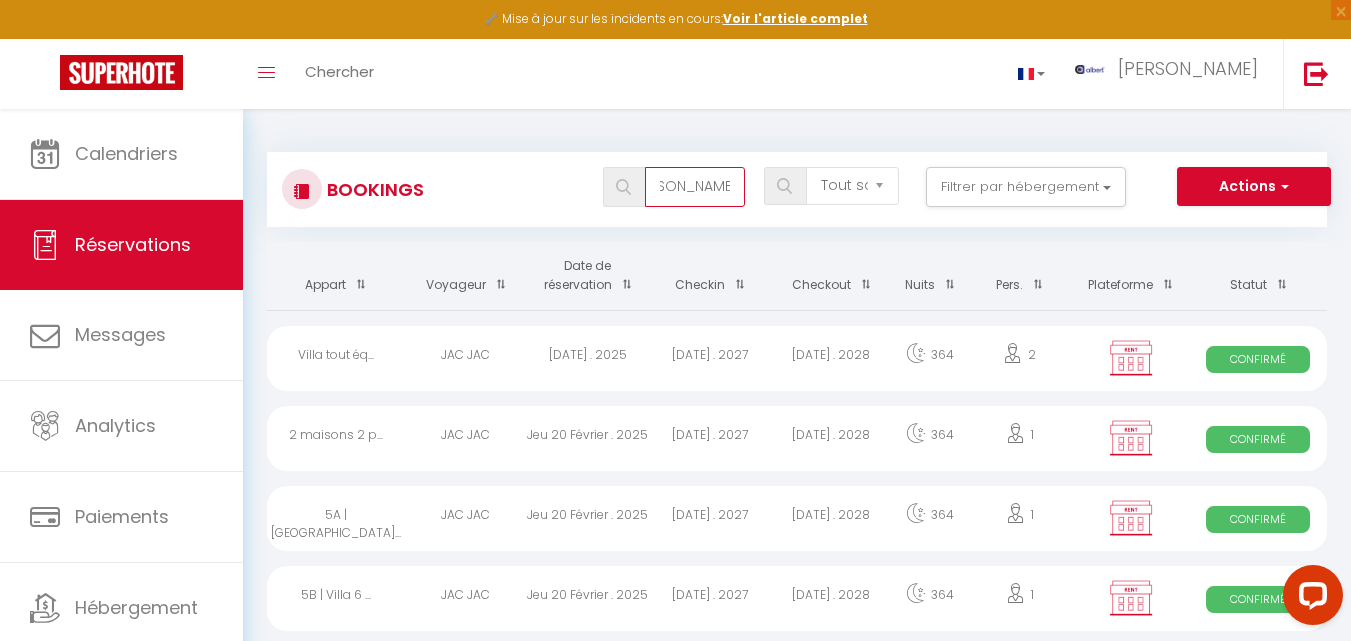 type on "[PERSON_NAME]" 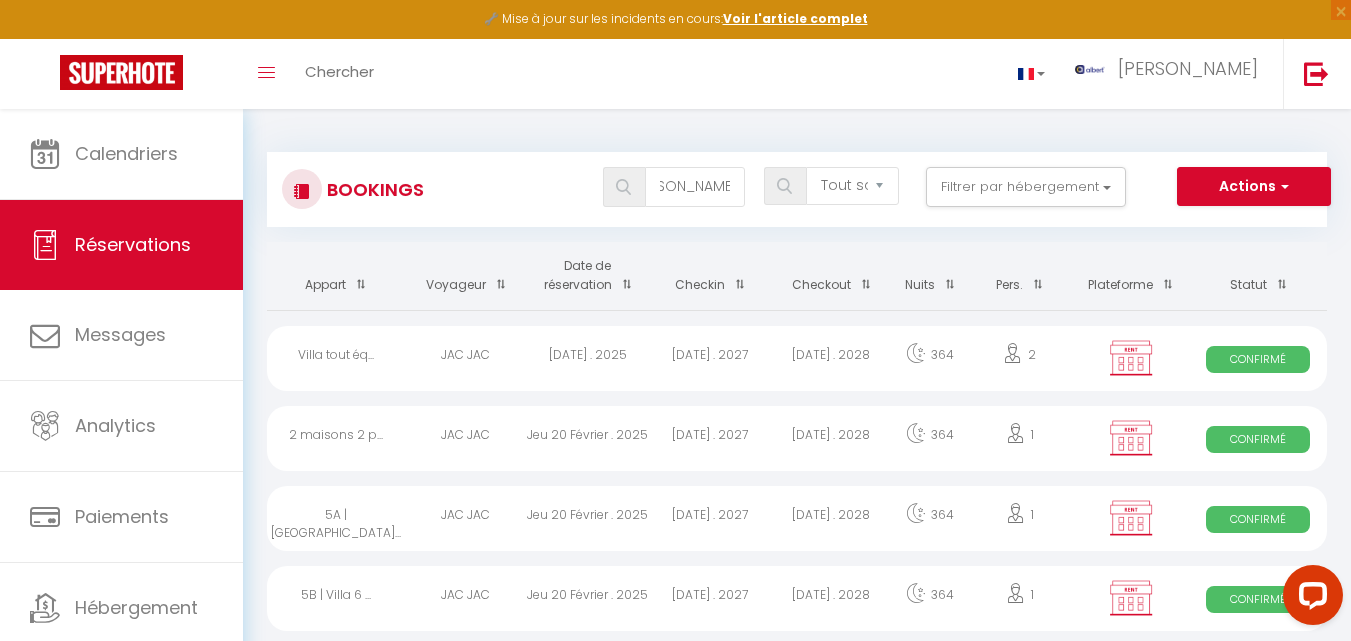 scroll, scrollTop: 0, scrollLeft: 0, axis: both 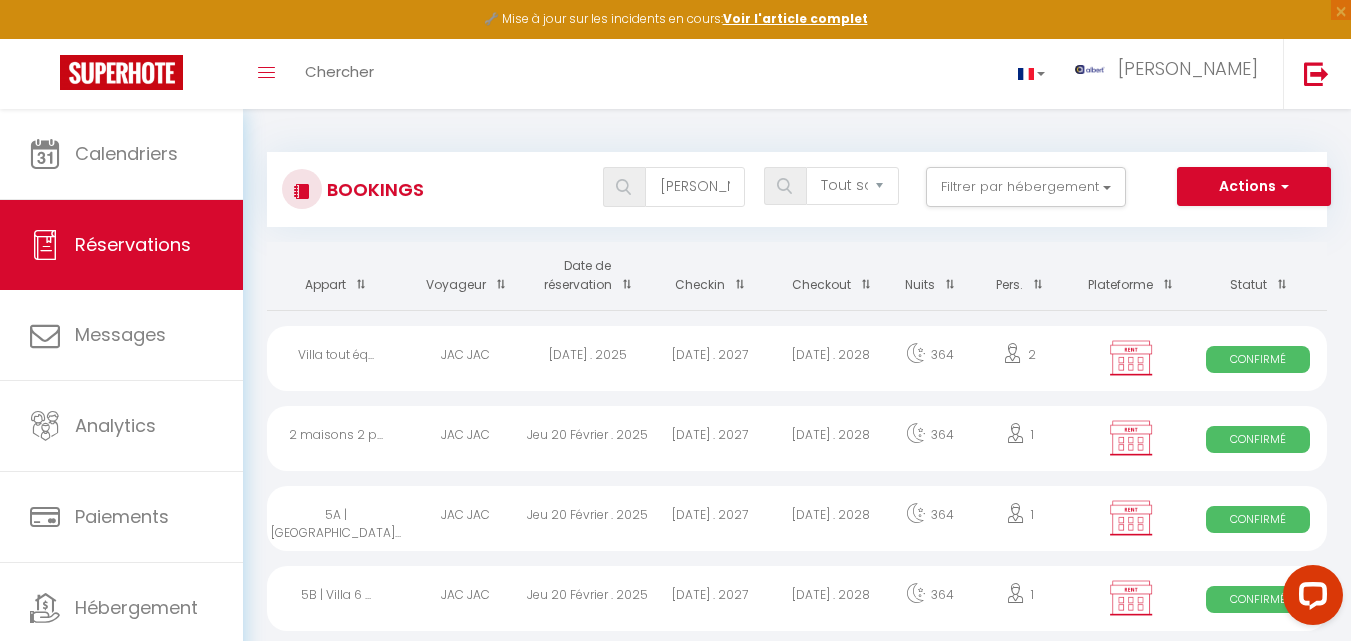 click at bounding box center (617, 187) 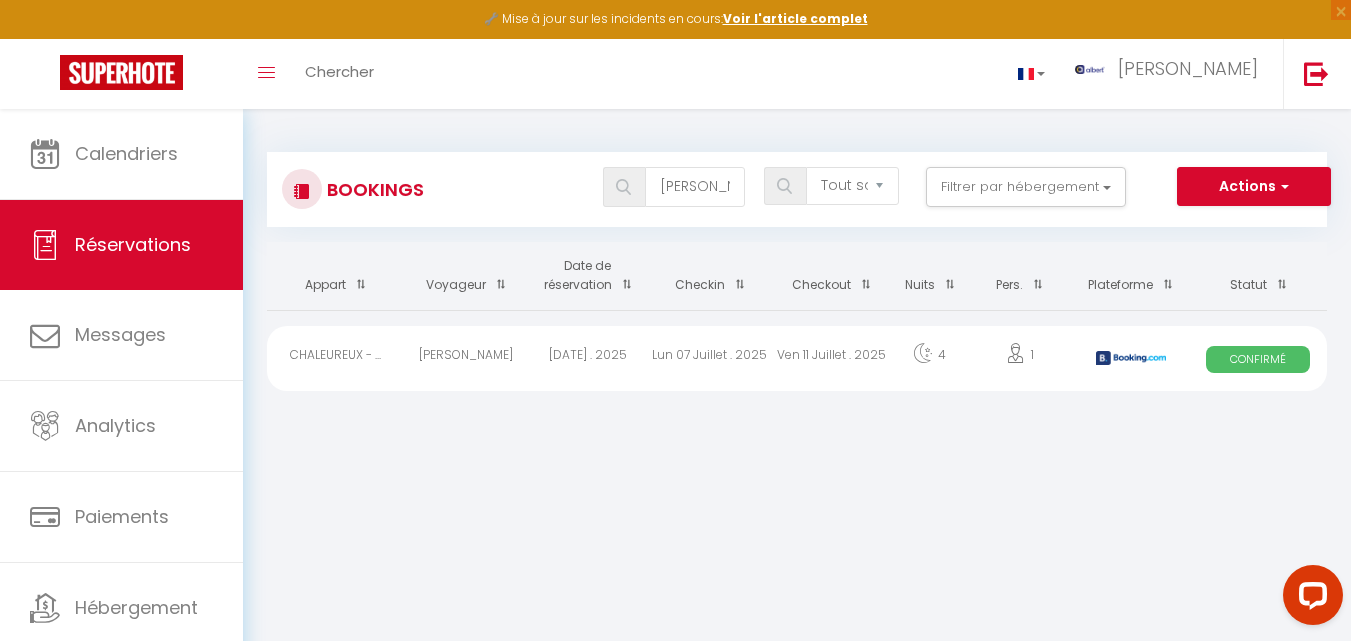 click on "Lun 07 Juillet . 2025" at bounding box center [710, 358] 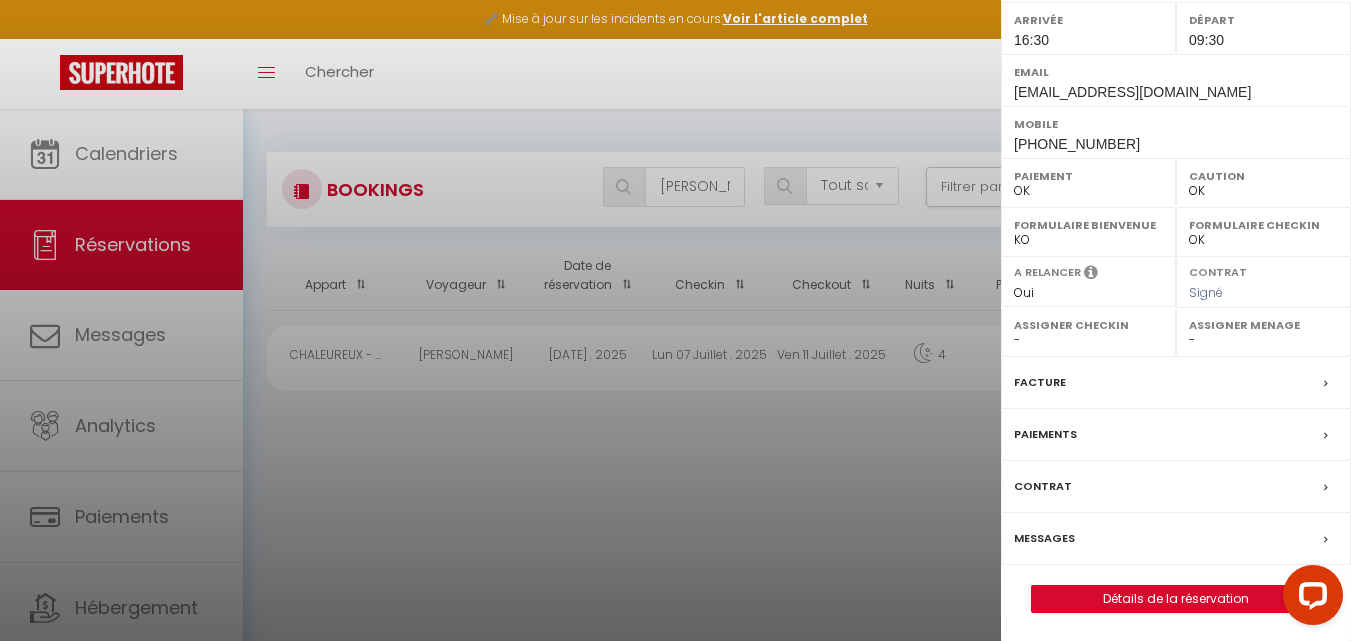 scroll, scrollTop: 321, scrollLeft: 0, axis: vertical 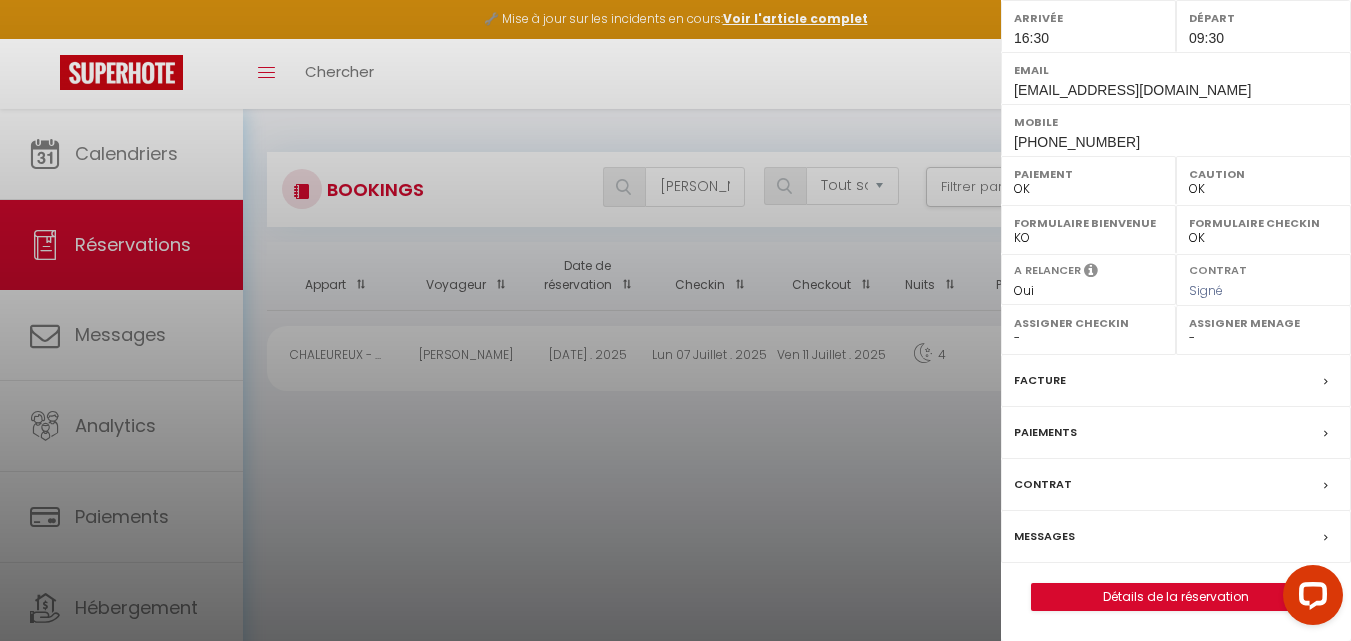 click on "Messages" at bounding box center (1044, 536) 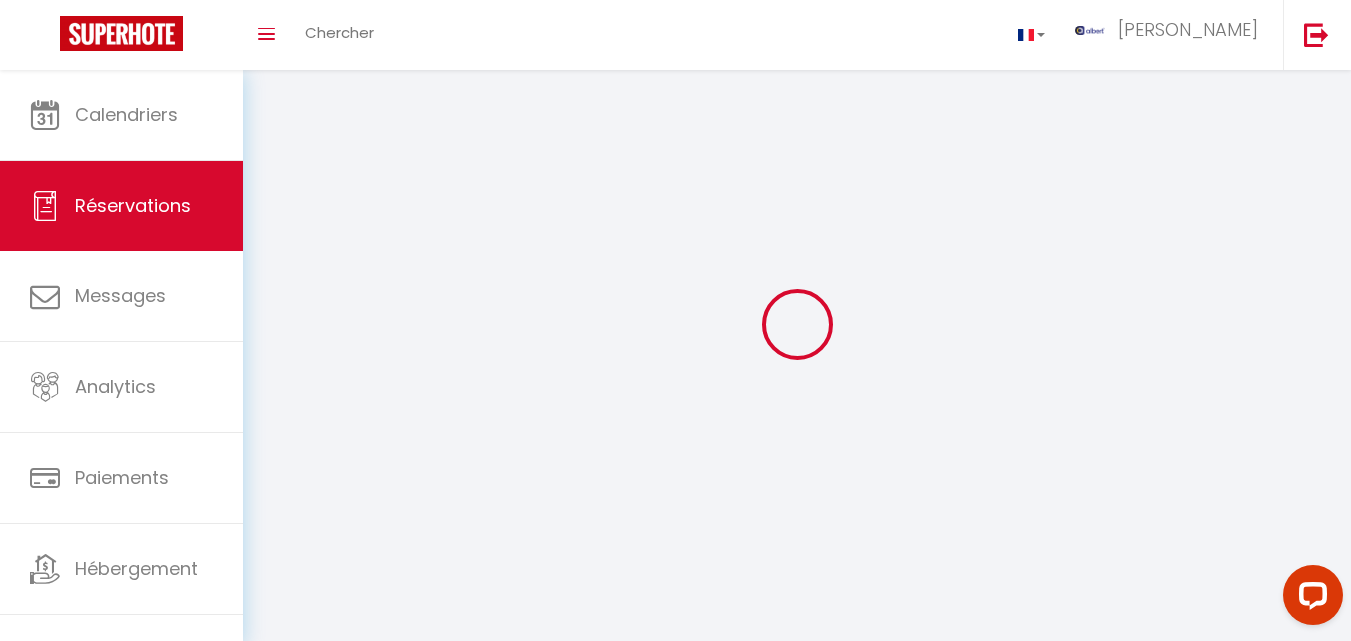 select 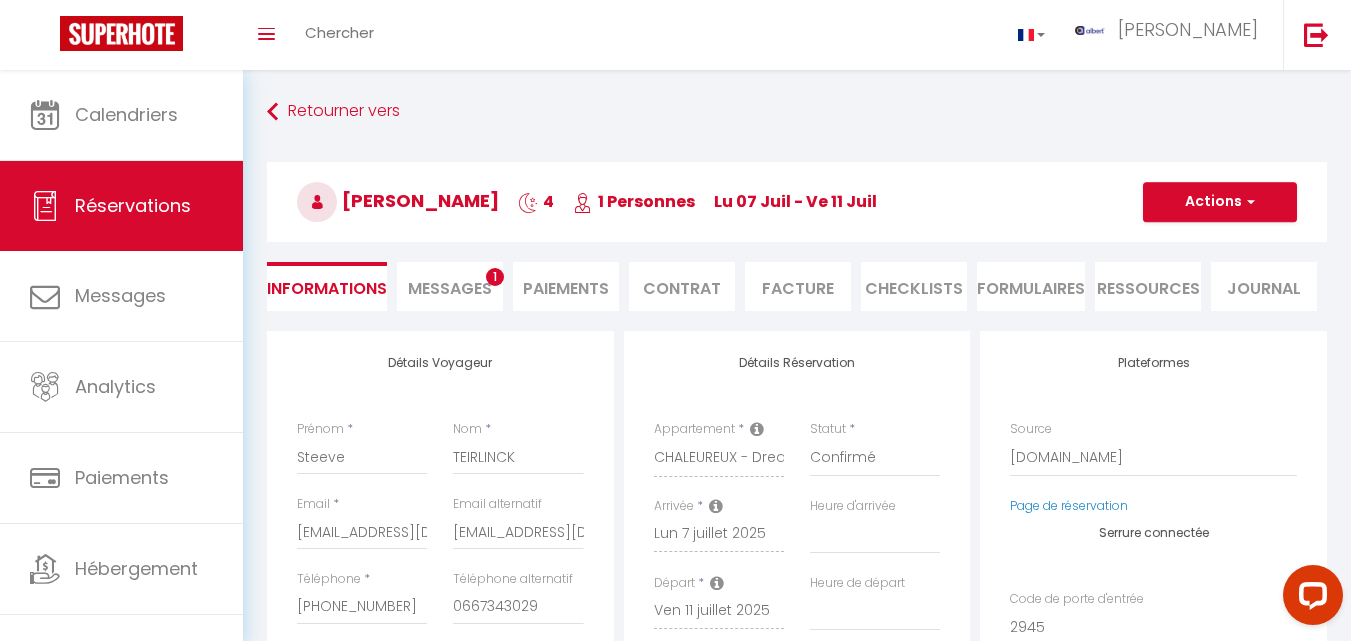select 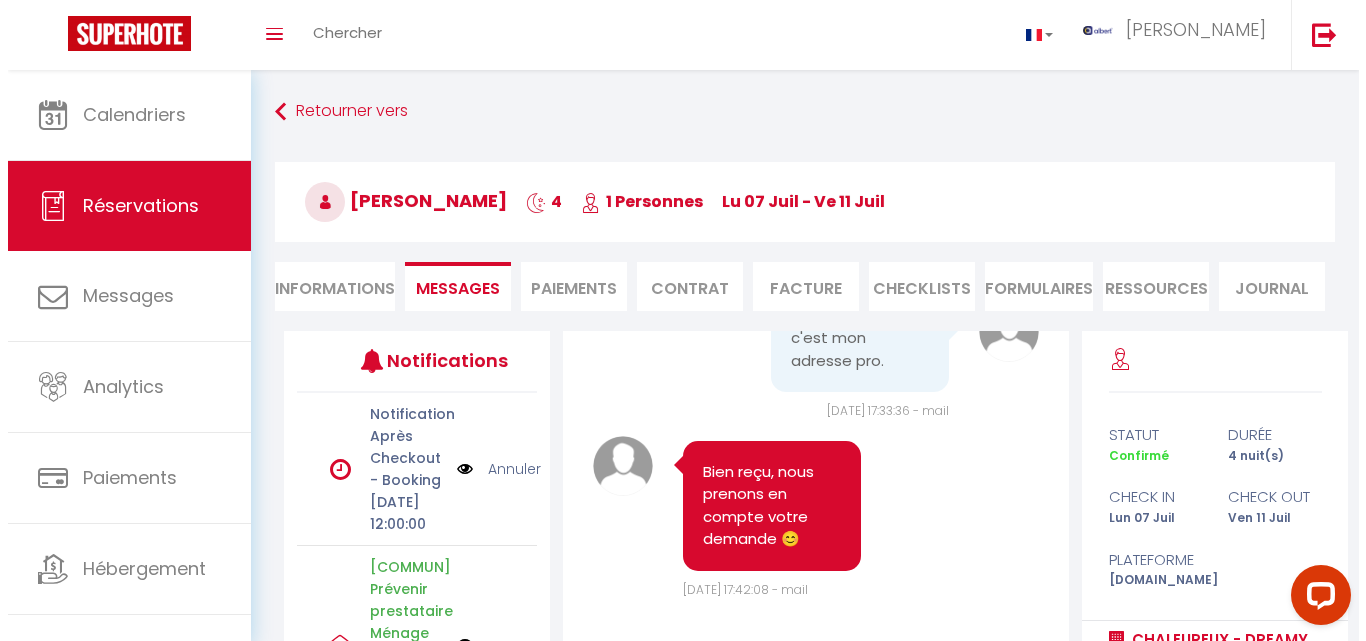 scroll, scrollTop: 12617, scrollLeft: 0, axis: vertical 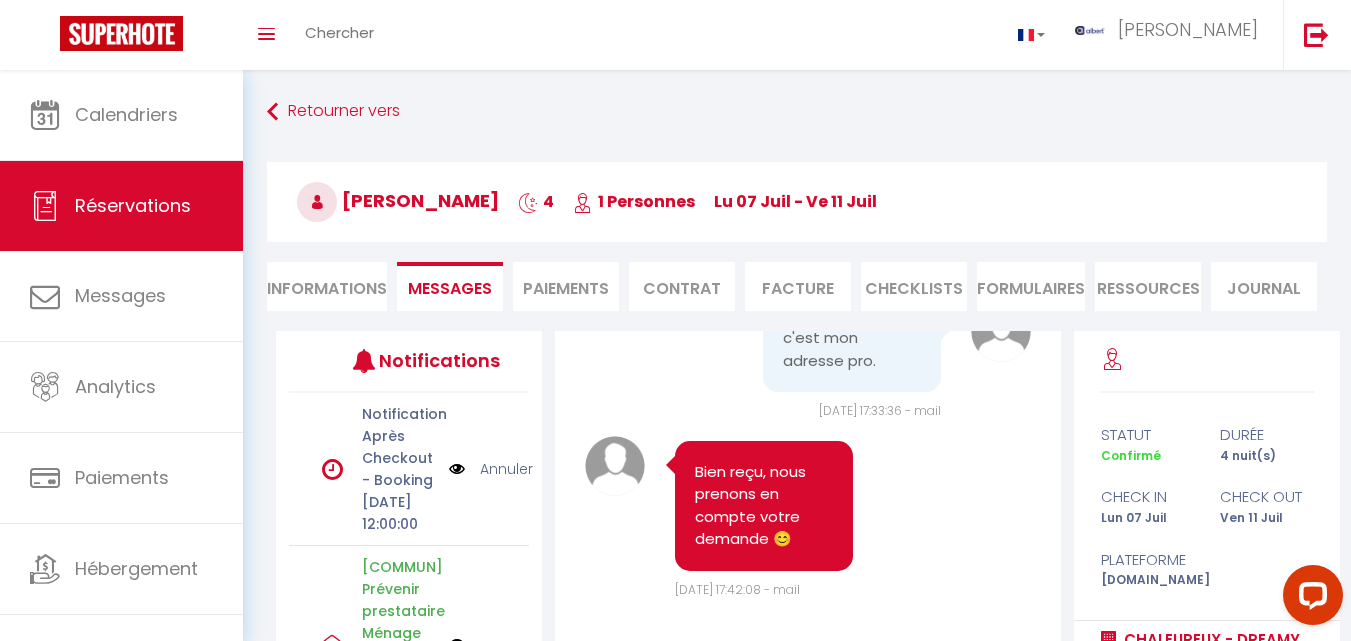 click on "[EMAIL_ADDRESS][DOMAIN_NAME]" at bounding box center [852, 215] 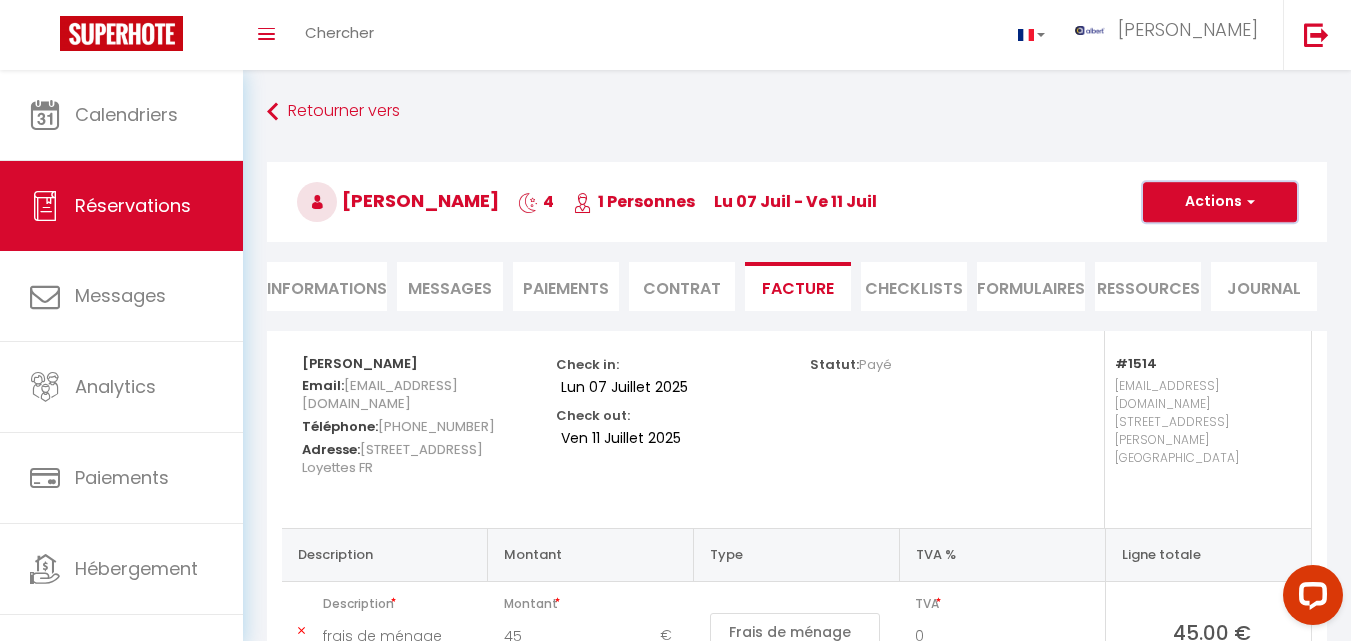 click on "Actions" at bounding box center [1220, 202] 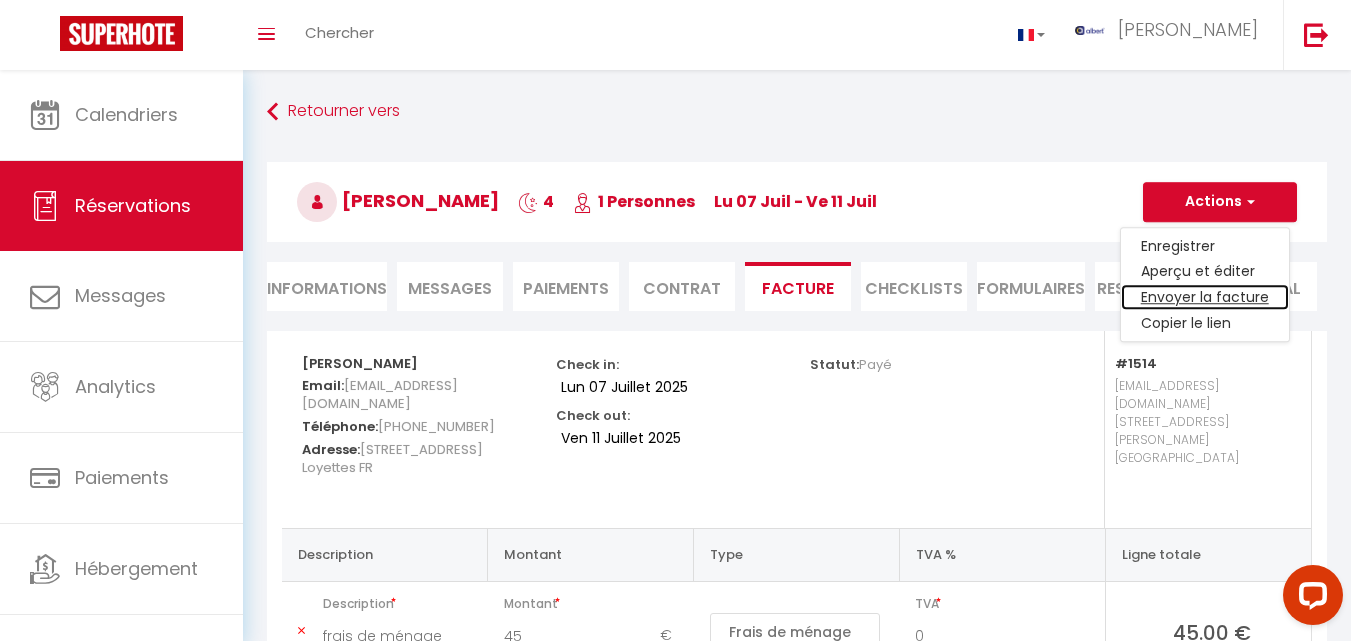 click on "Envoyer la facture" at bounding box center [1205, 298] 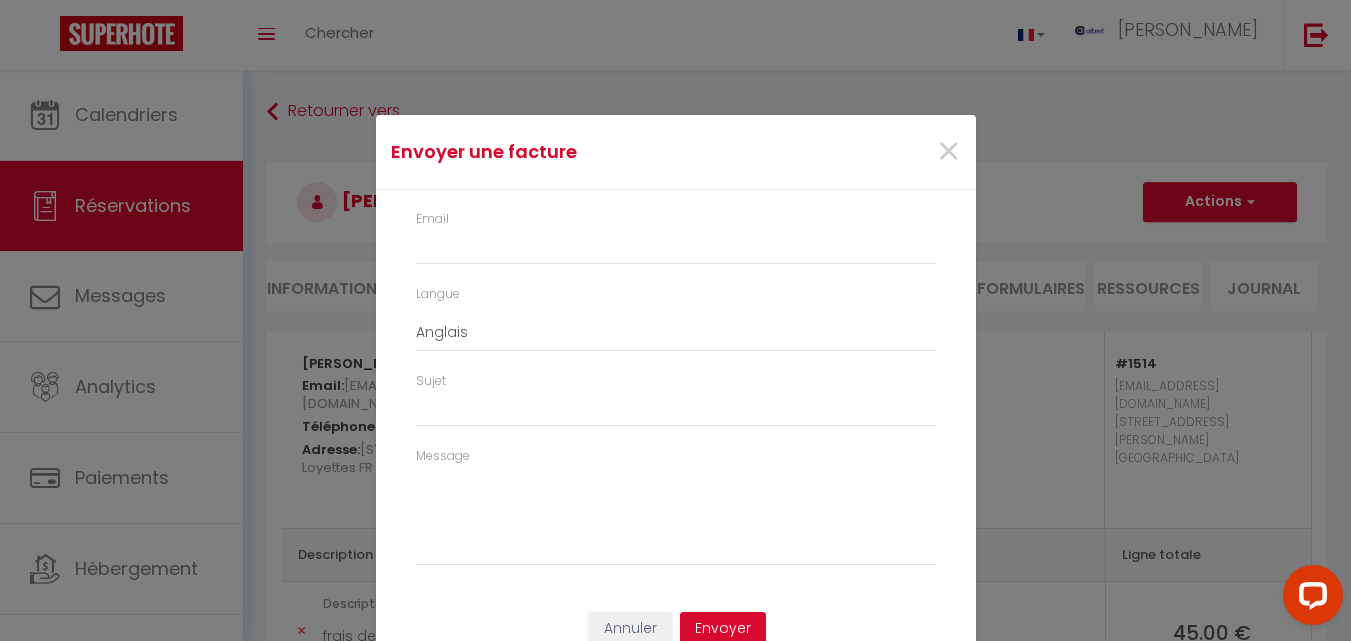 type on "[EMAIL_ADDRESS][DOMAIN_NAME]" 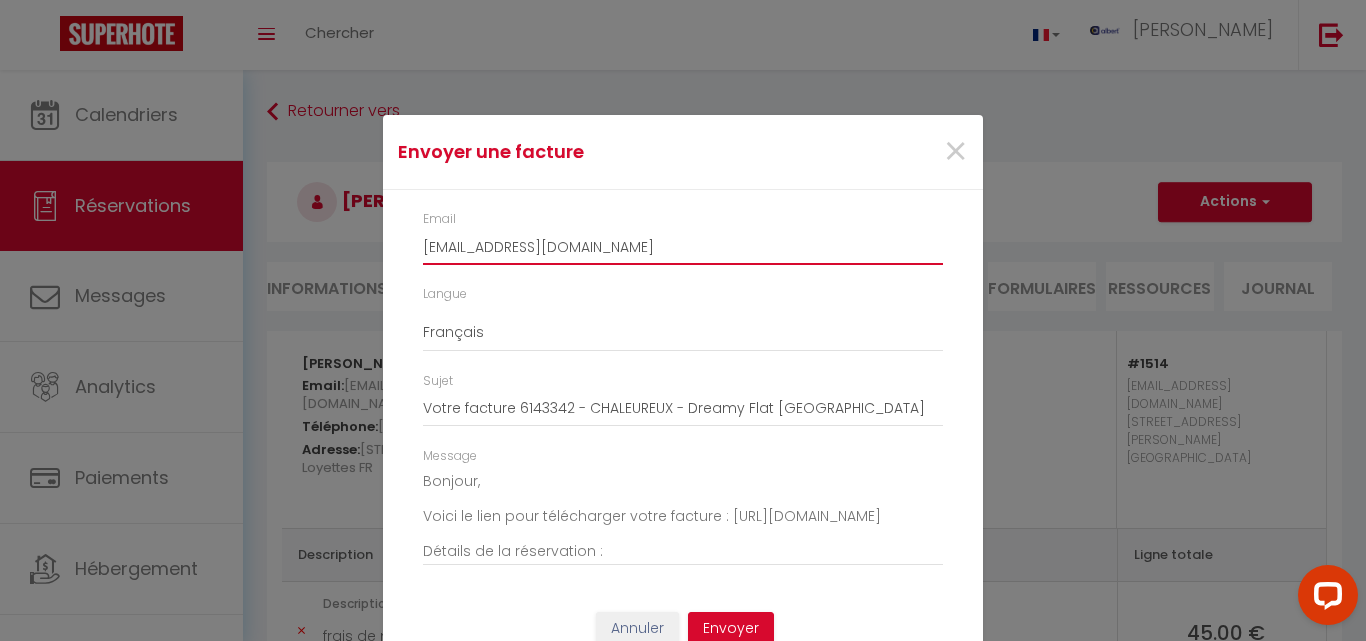 click on "[EMAIL_ADDRESS][DOMAIN_NAME]" at bounding box center [683, 247] 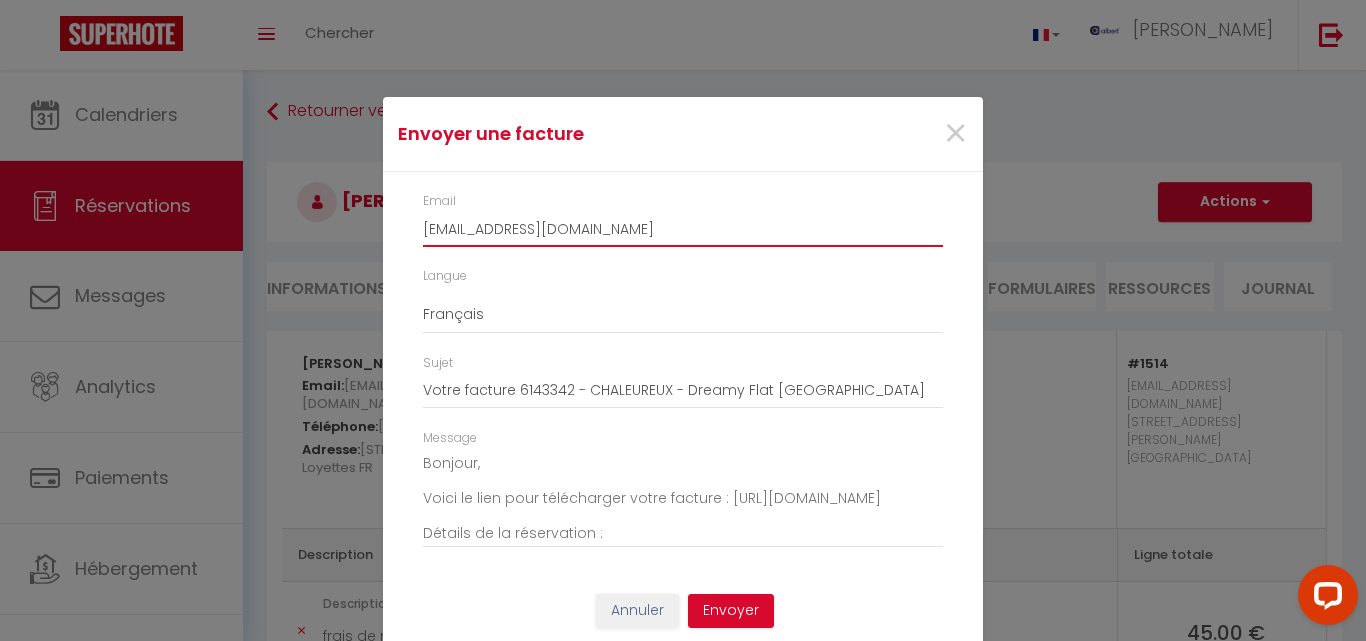 scroll, scrollTop: 25, scrollLeft: 0, axis: vertical 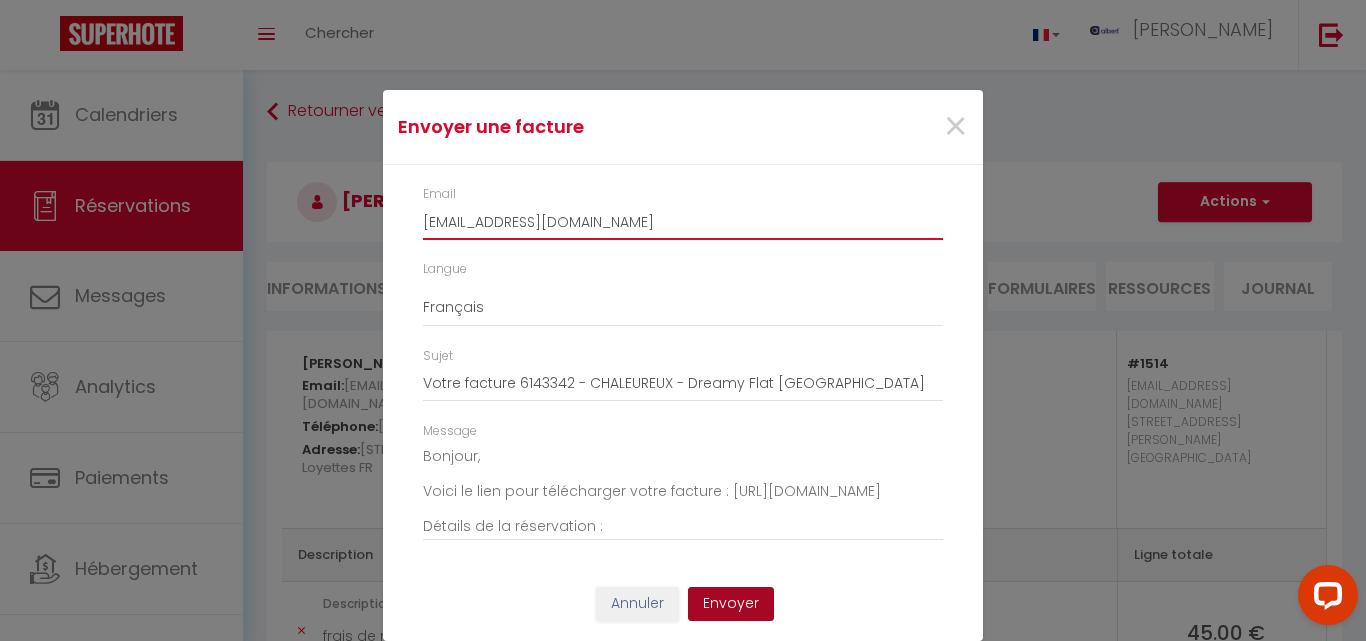 type on "[EMAIL_ADDRESS][DOMAIN_NAME]" 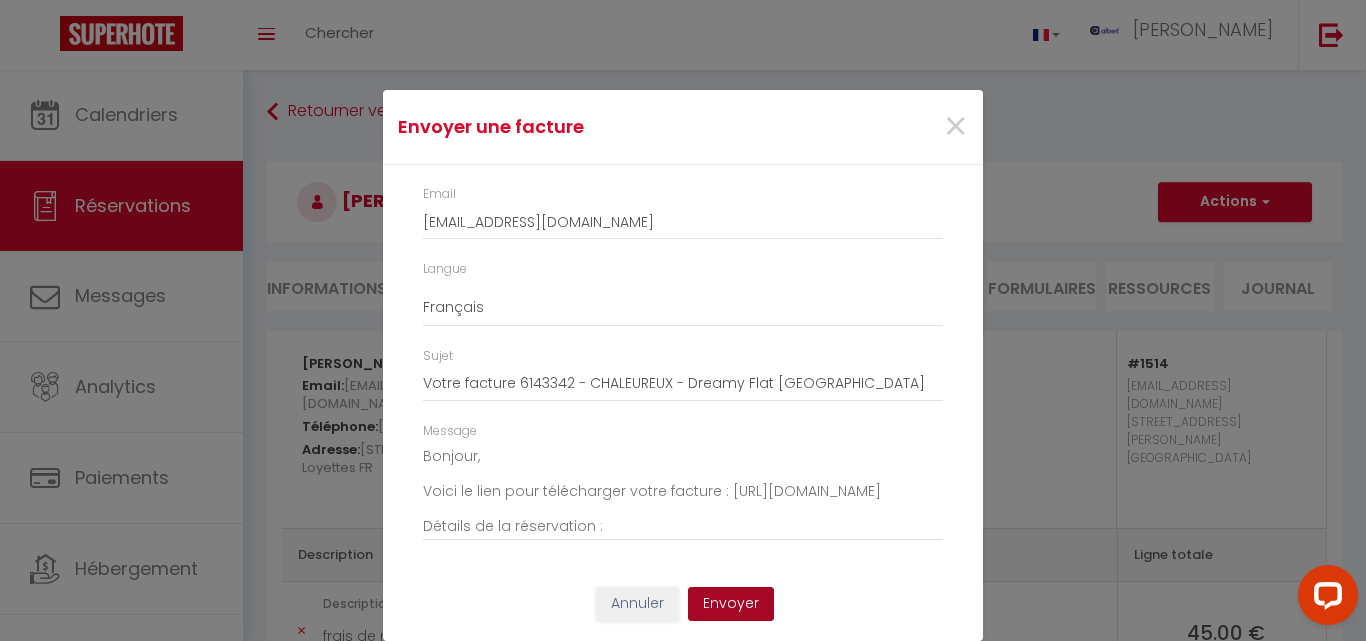 click on "Envoyer" at bounding box center (731, 604) 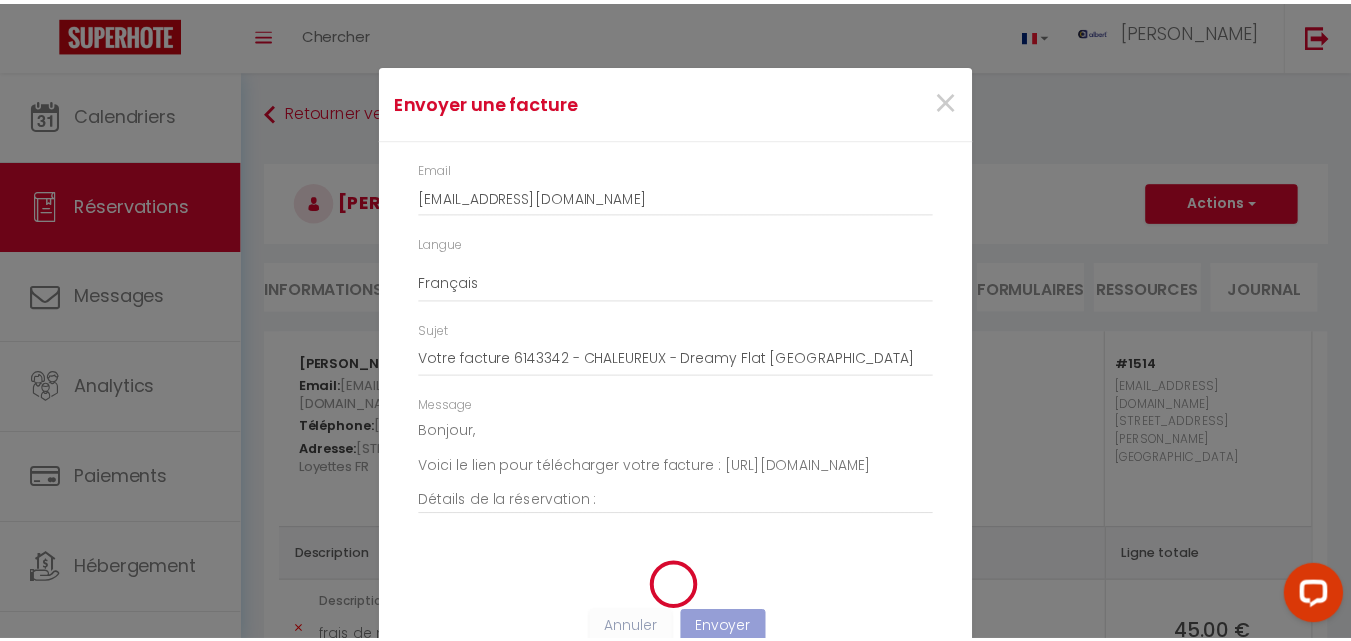 scroll, scrollTop: 0, scrollLeft: 0, axis: both 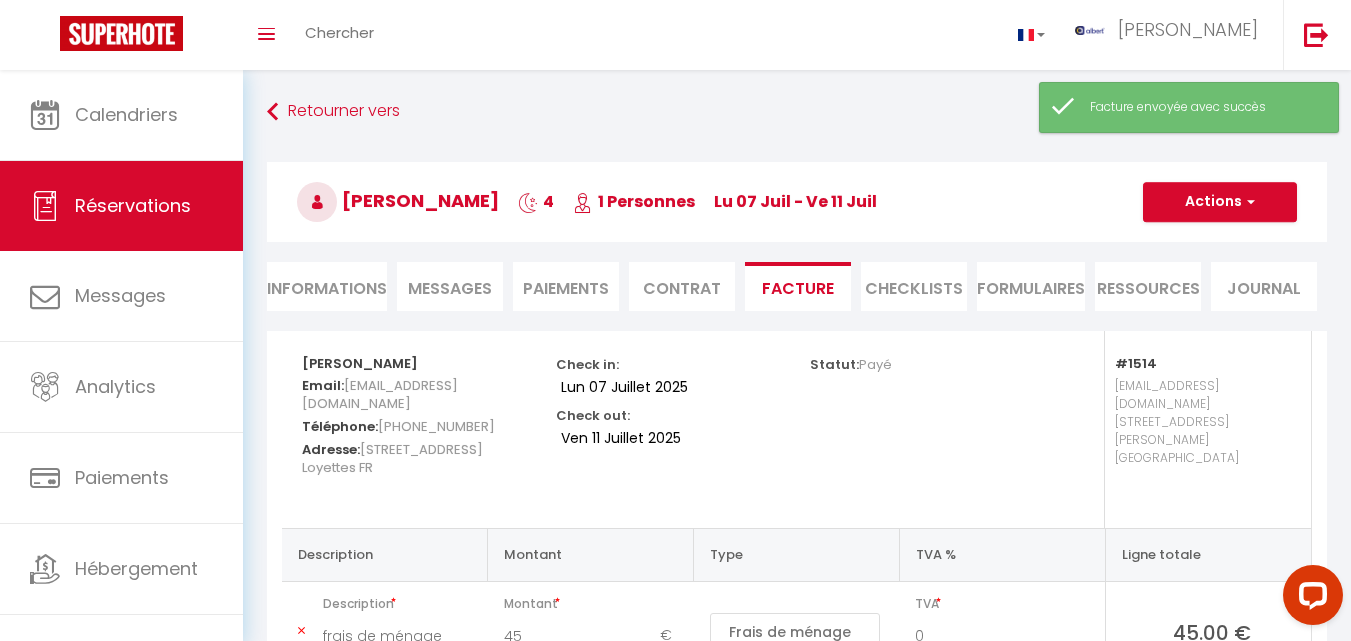 click on "Messages" at bounding box center [450, 288] 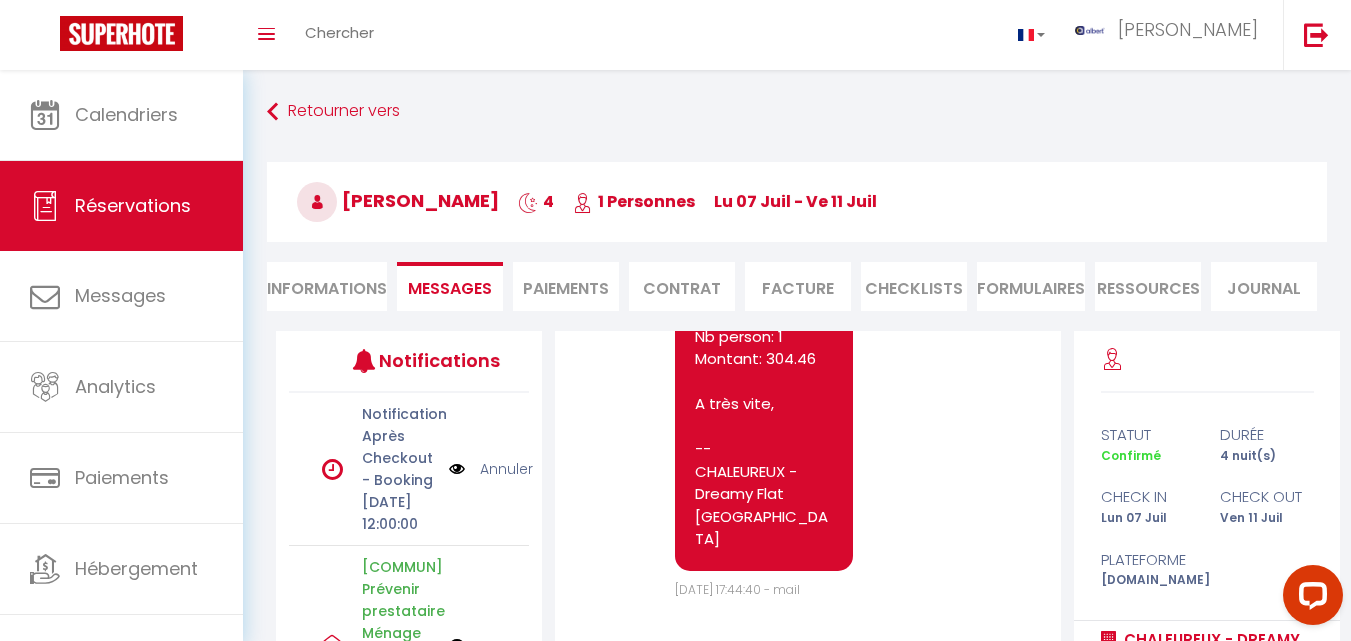 scroll, scrollTop: 13581, scrollLeft: 0, axis: vertical 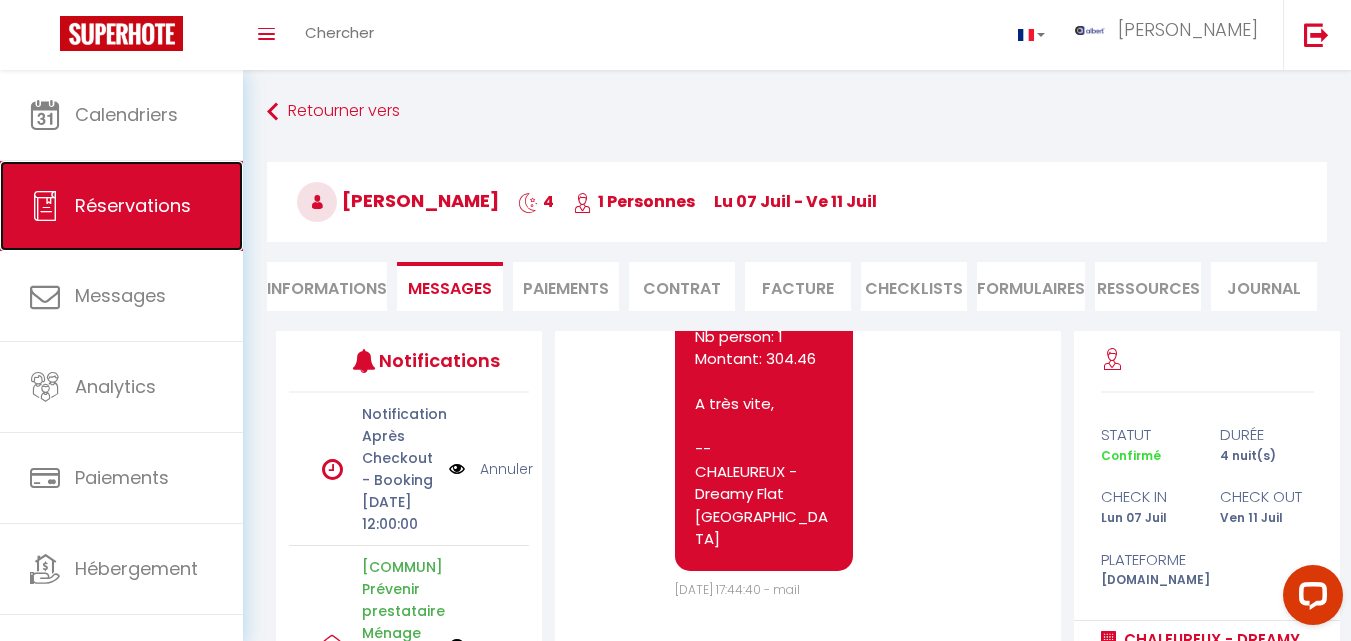 click on "Réservations" at bounding box center (121, 206) 